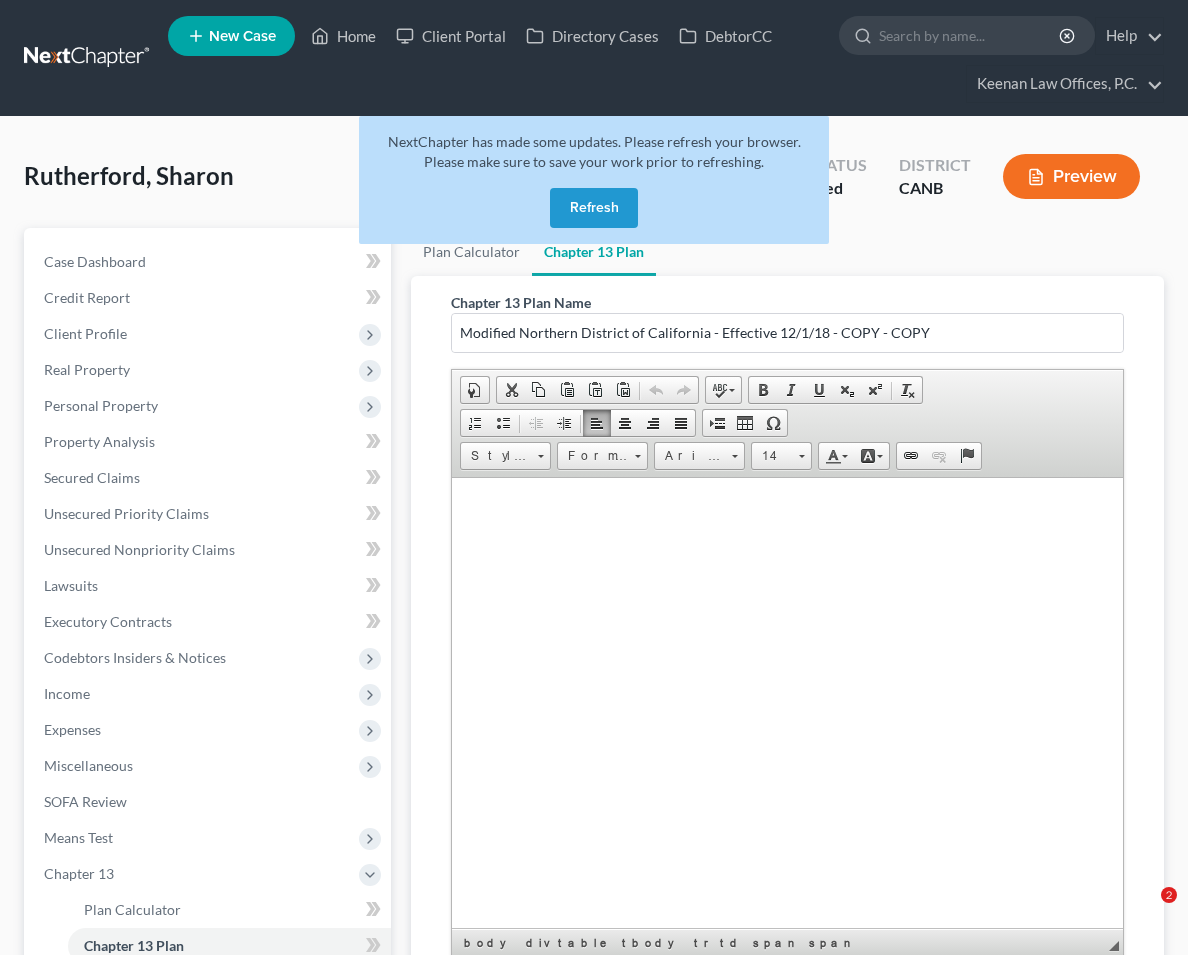 scroll, scrollTop: 144, scrollLeft: 0, axis: vertical 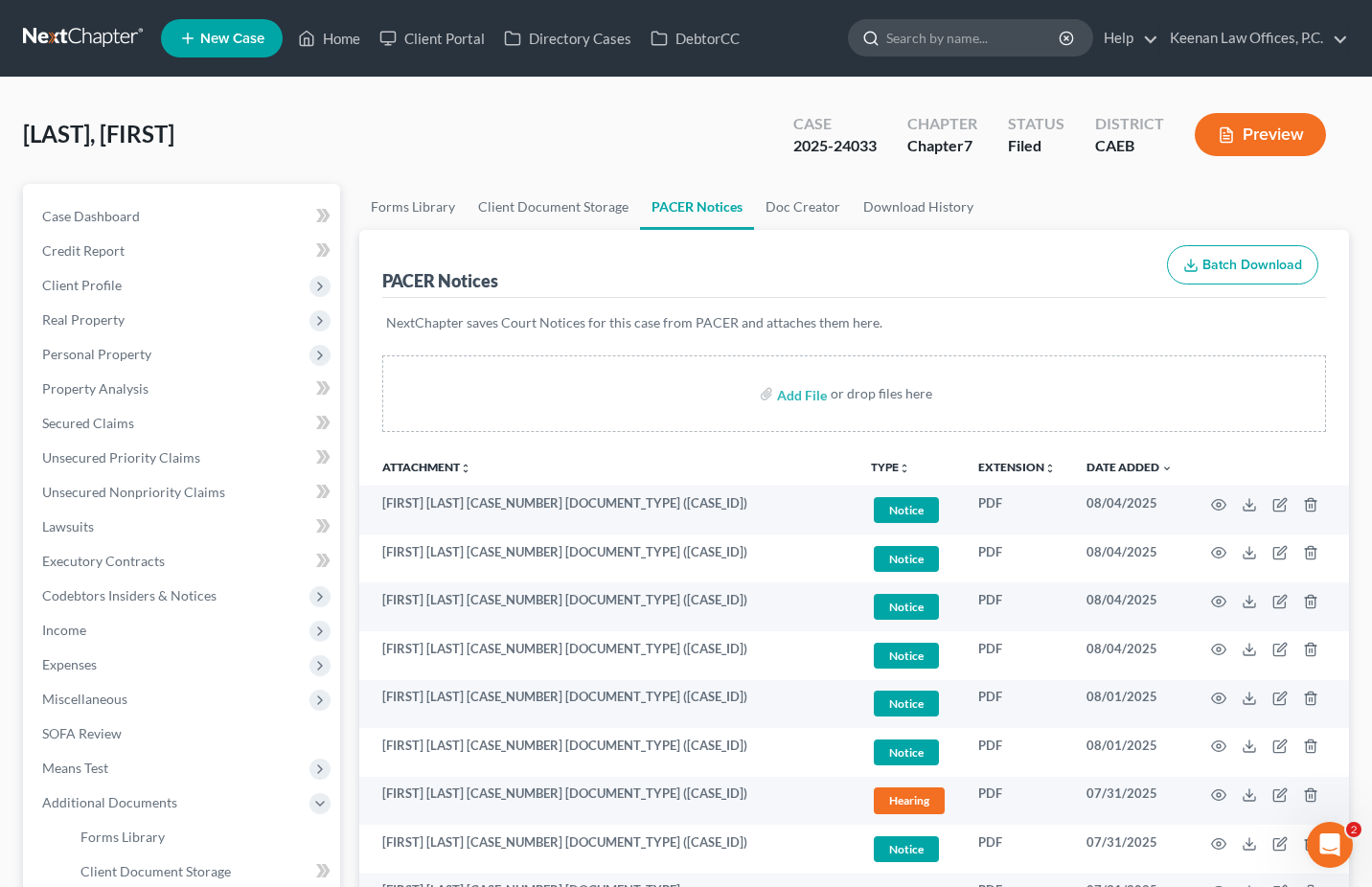 click at bounding box center (973, 37) 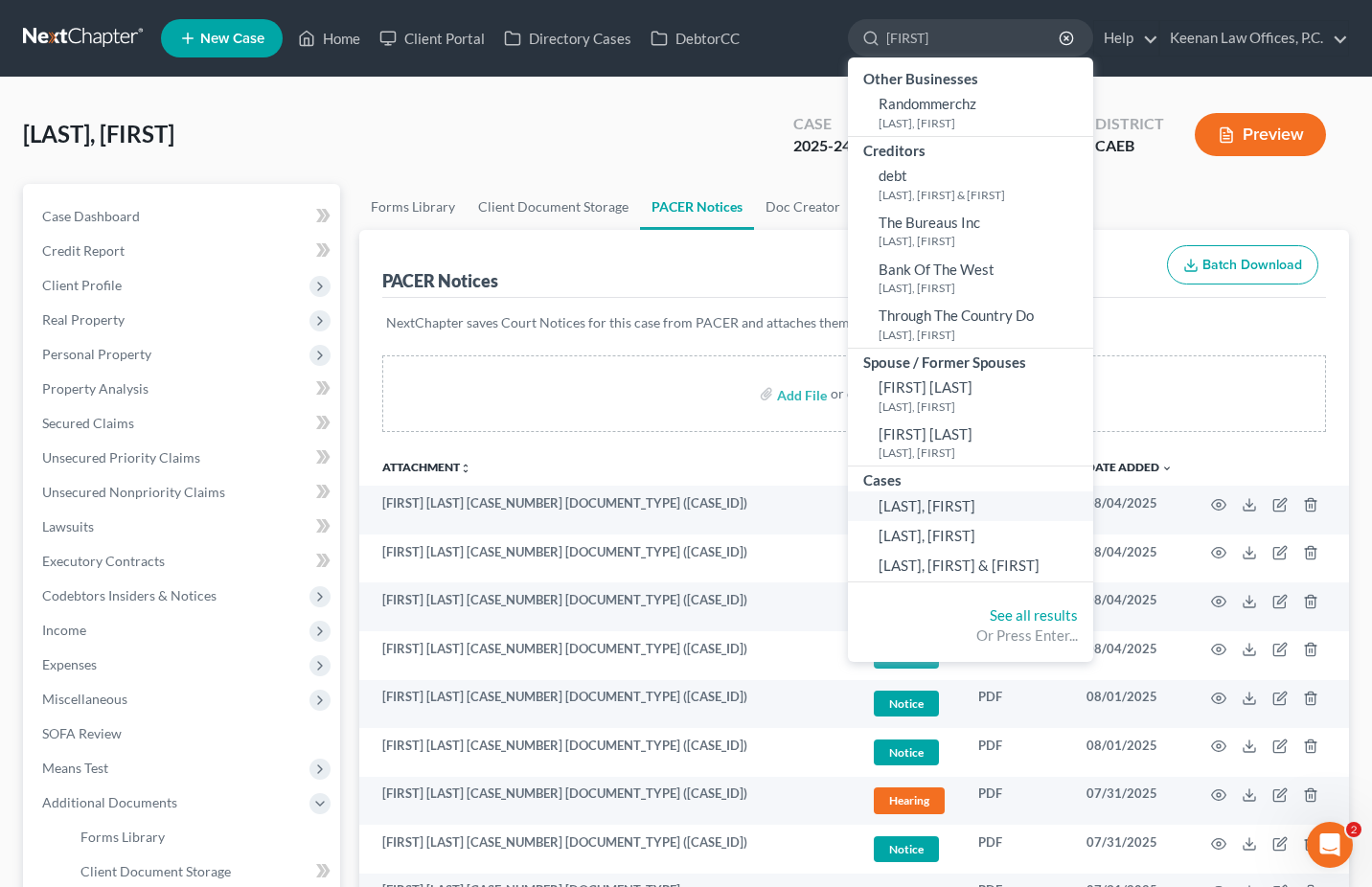 type on "[FIRST]" 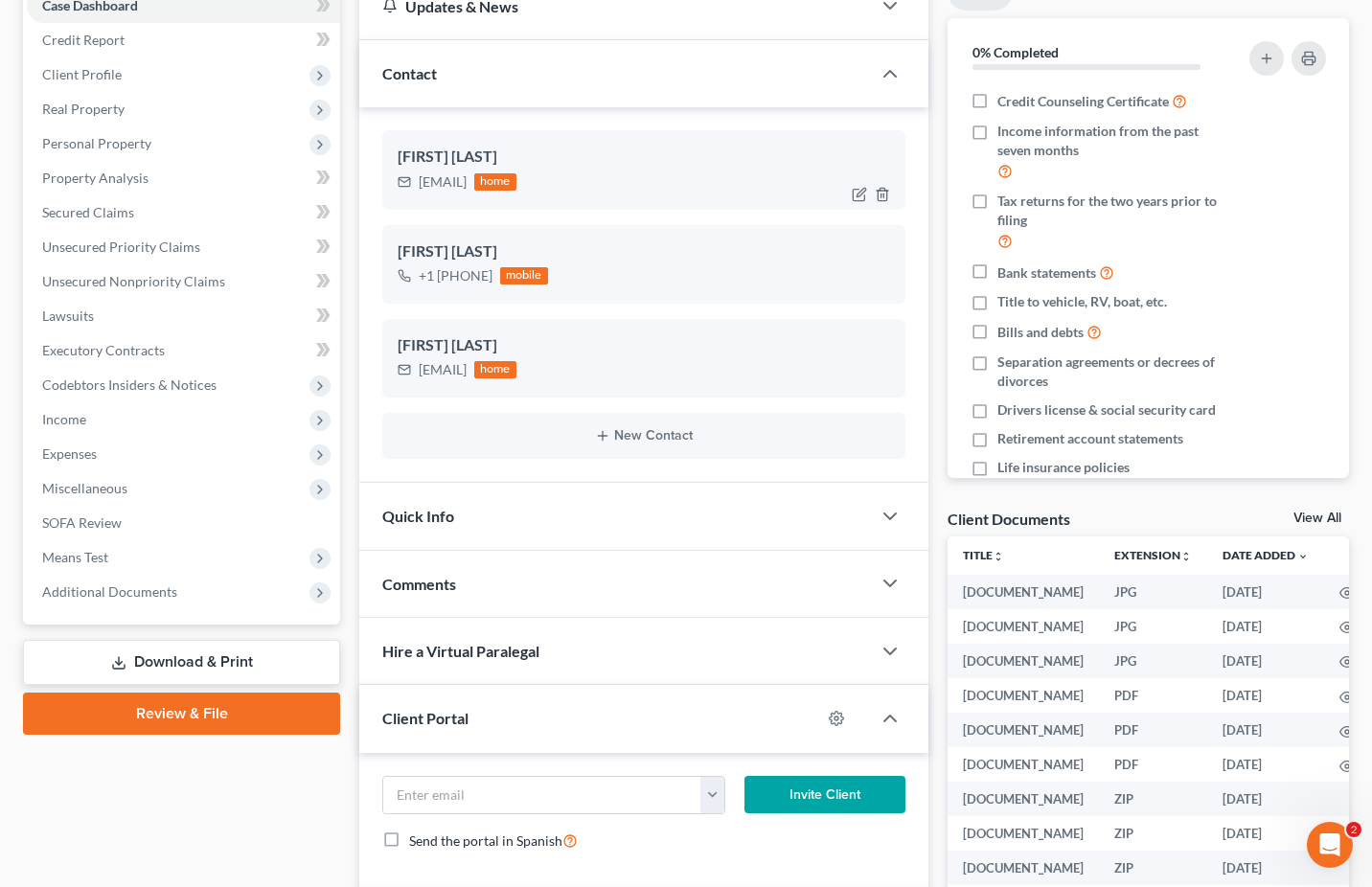 scroll, scrollTop: 216, scrollLeft: 0, axis: vertical 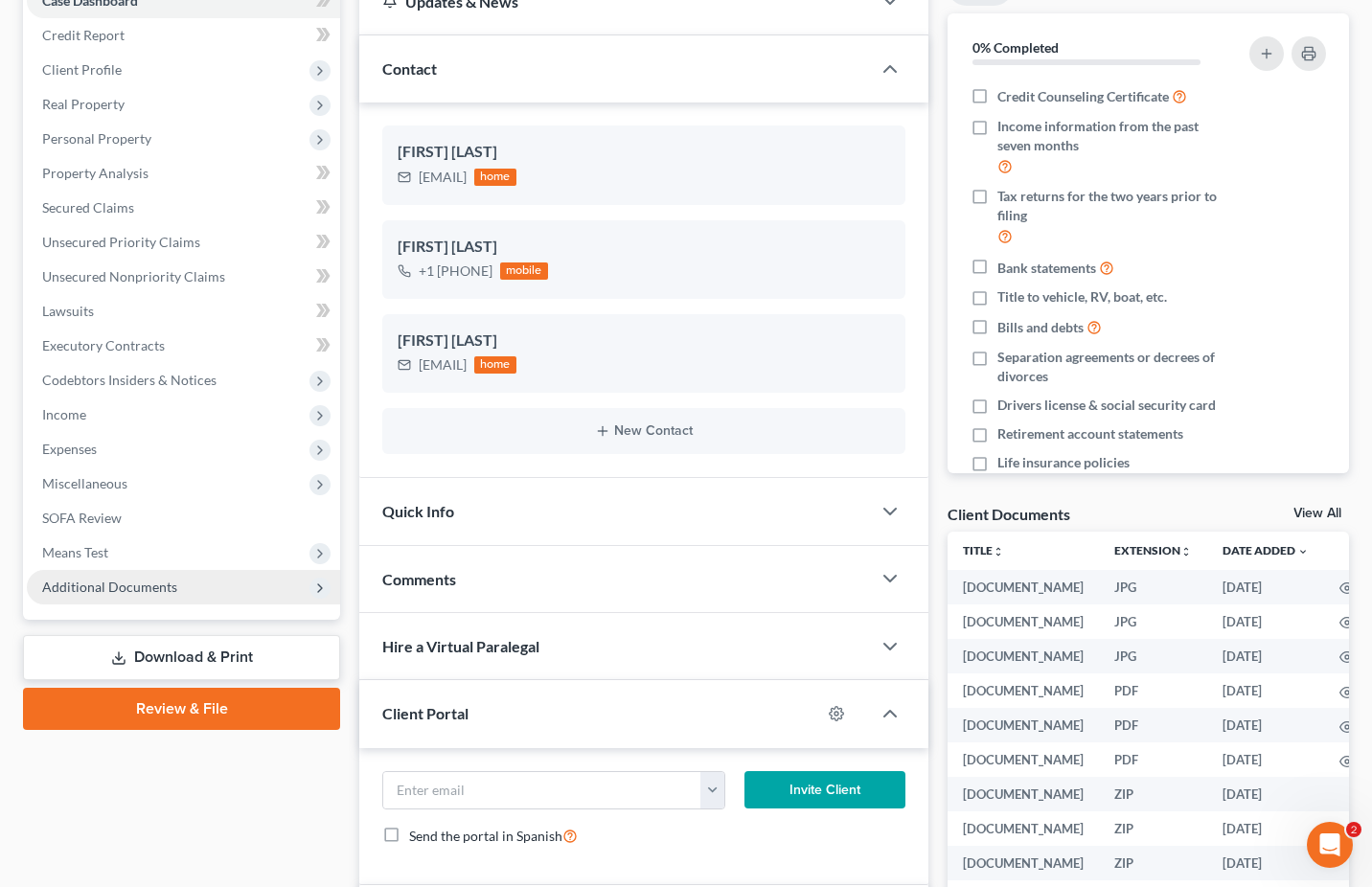 click on "Additional Documents" at bounding box center [183, 587] 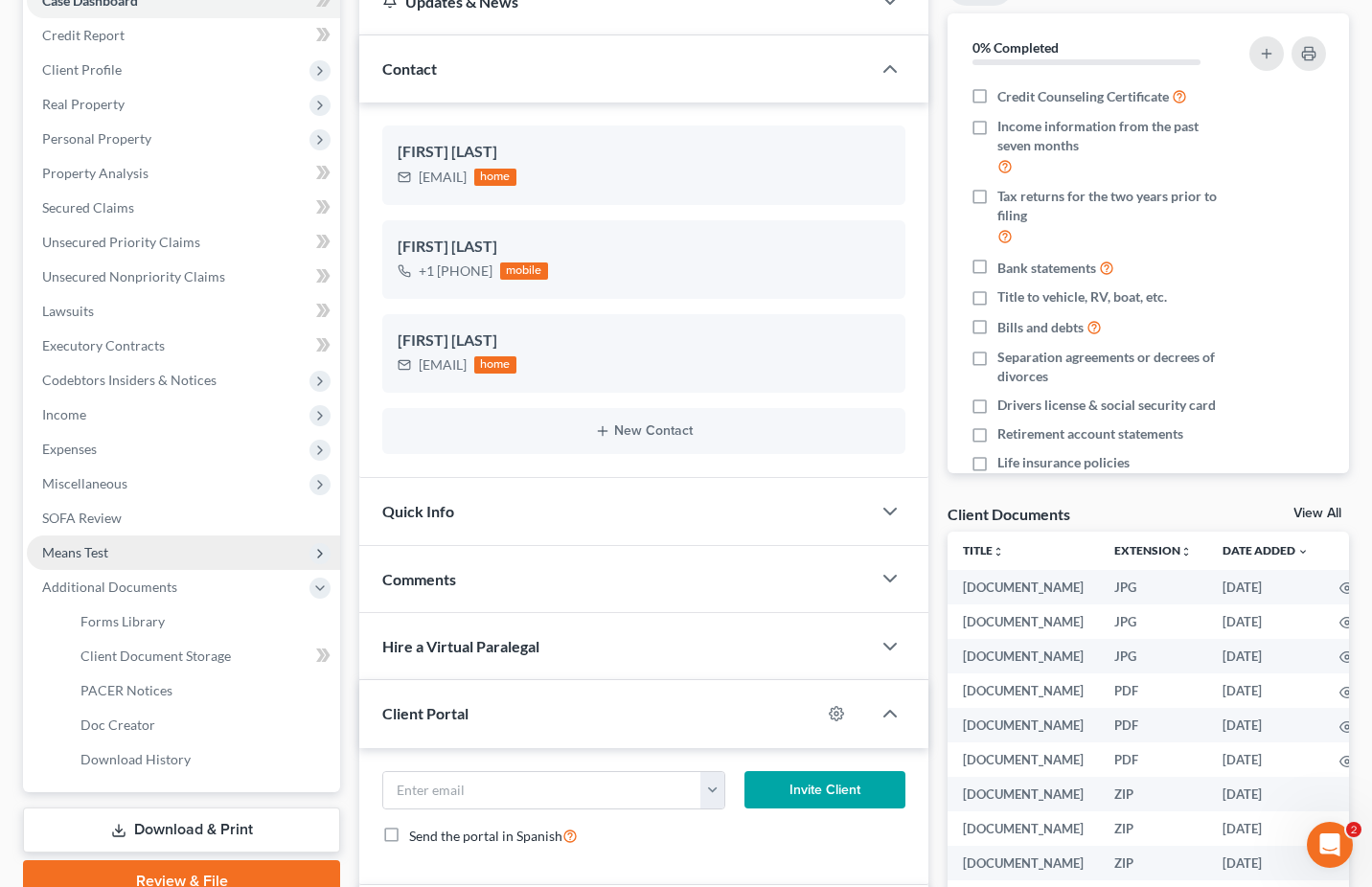 click on "Means Test" at bounding box center [183, 553] 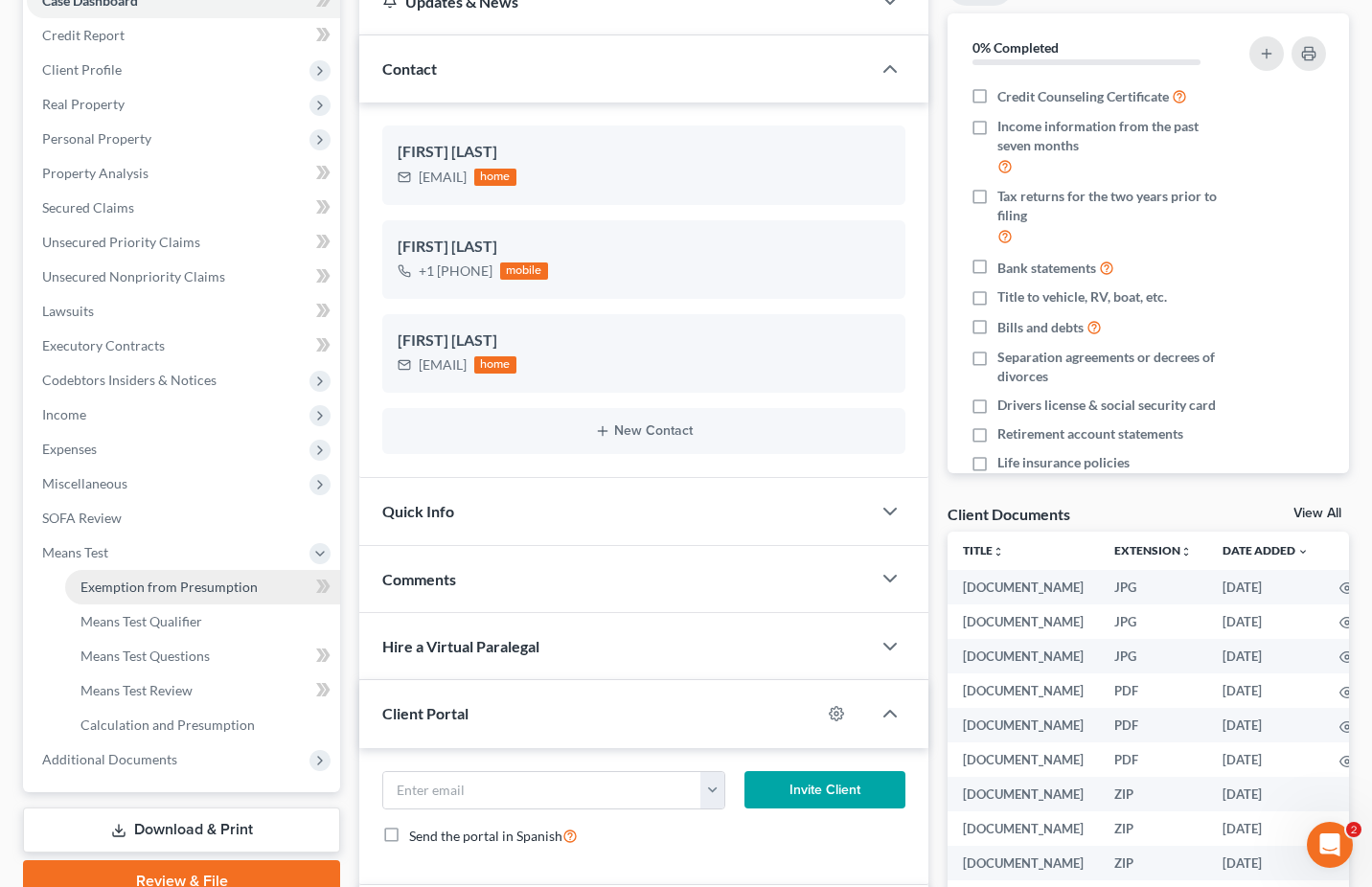 click on "Exemption from Presumption" at bounding box center [169, 586] 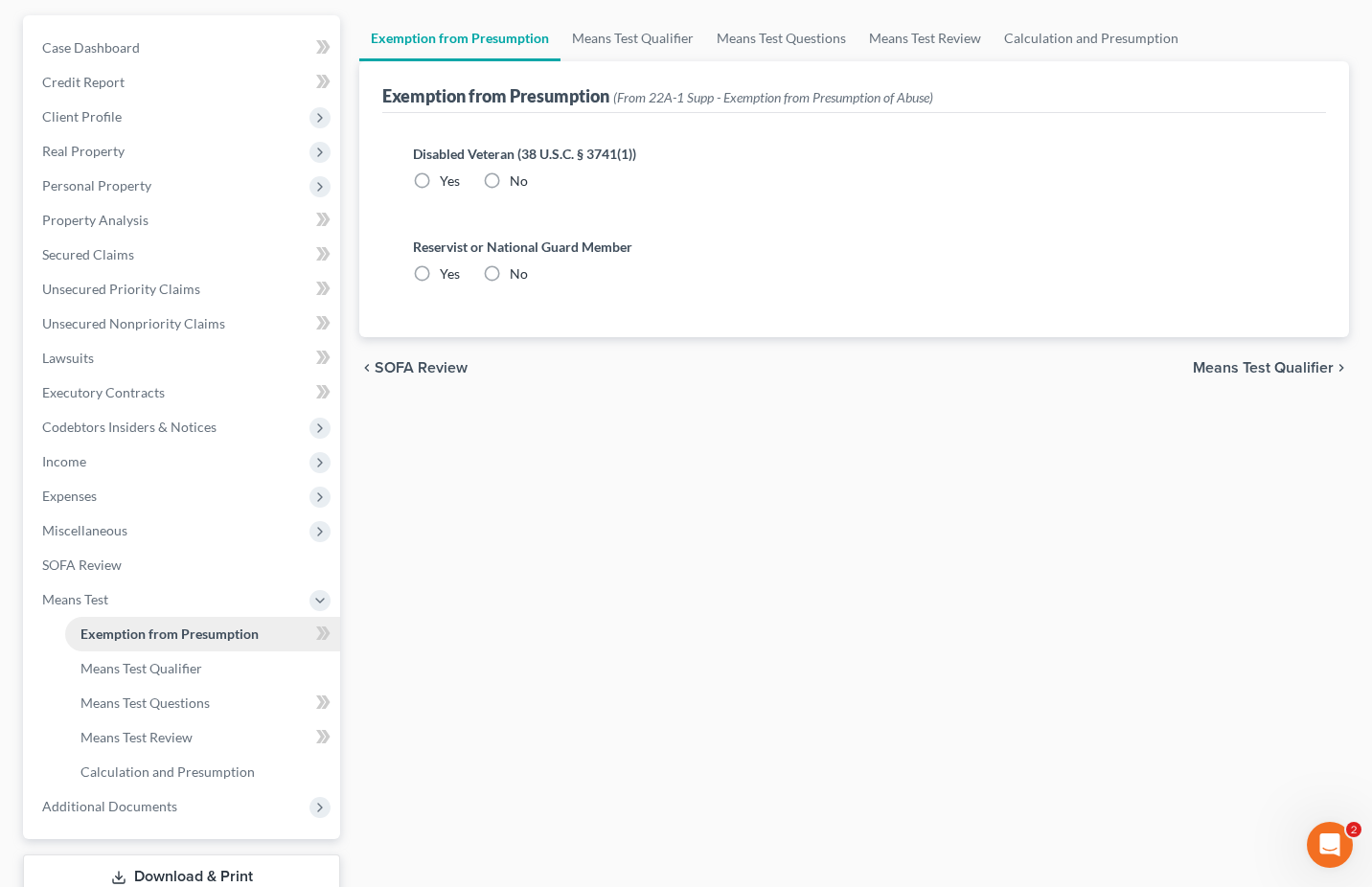 radio on "true" 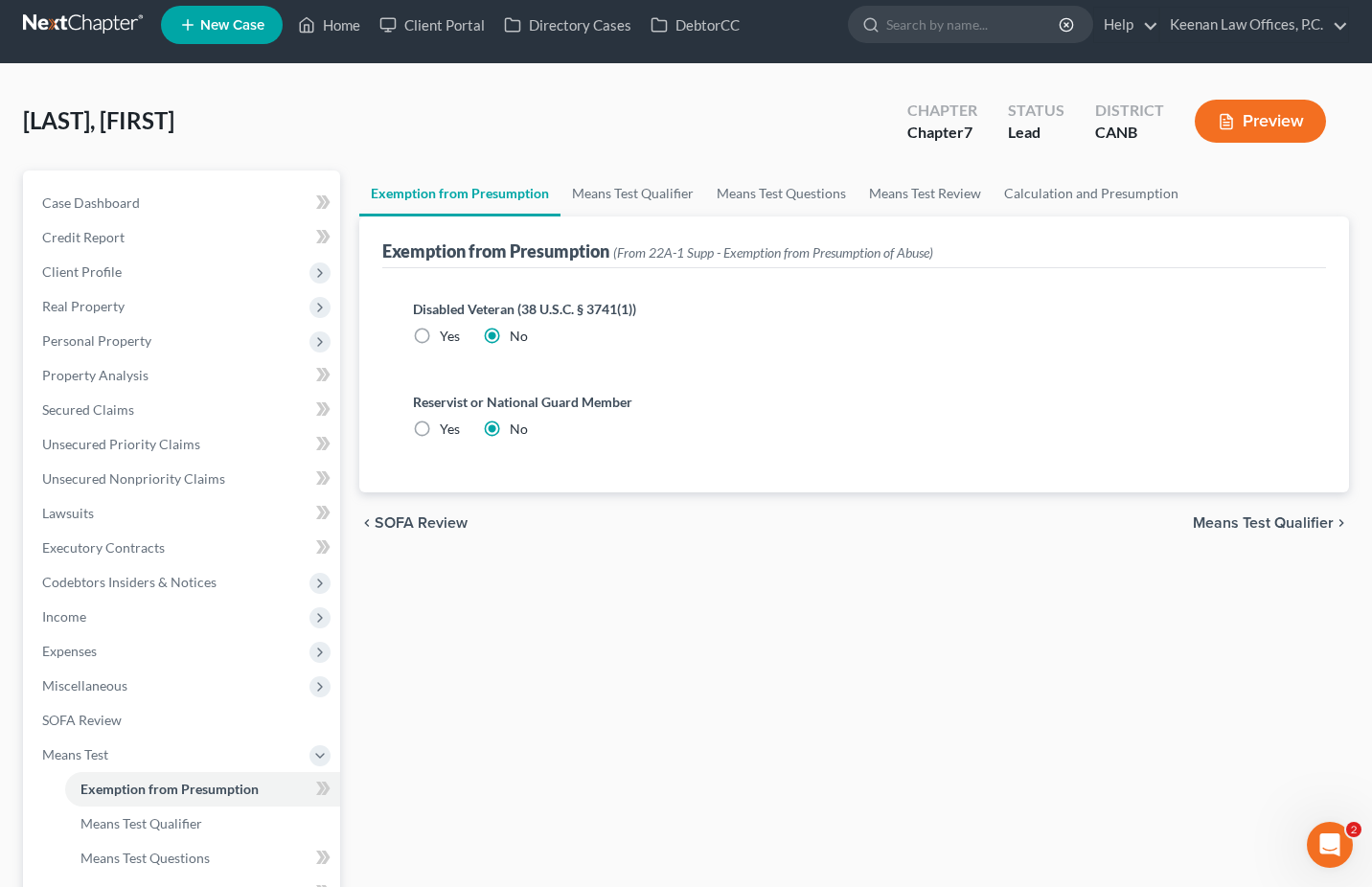scroll, scrollTop: 0, scrollLeft: 0, axis: both 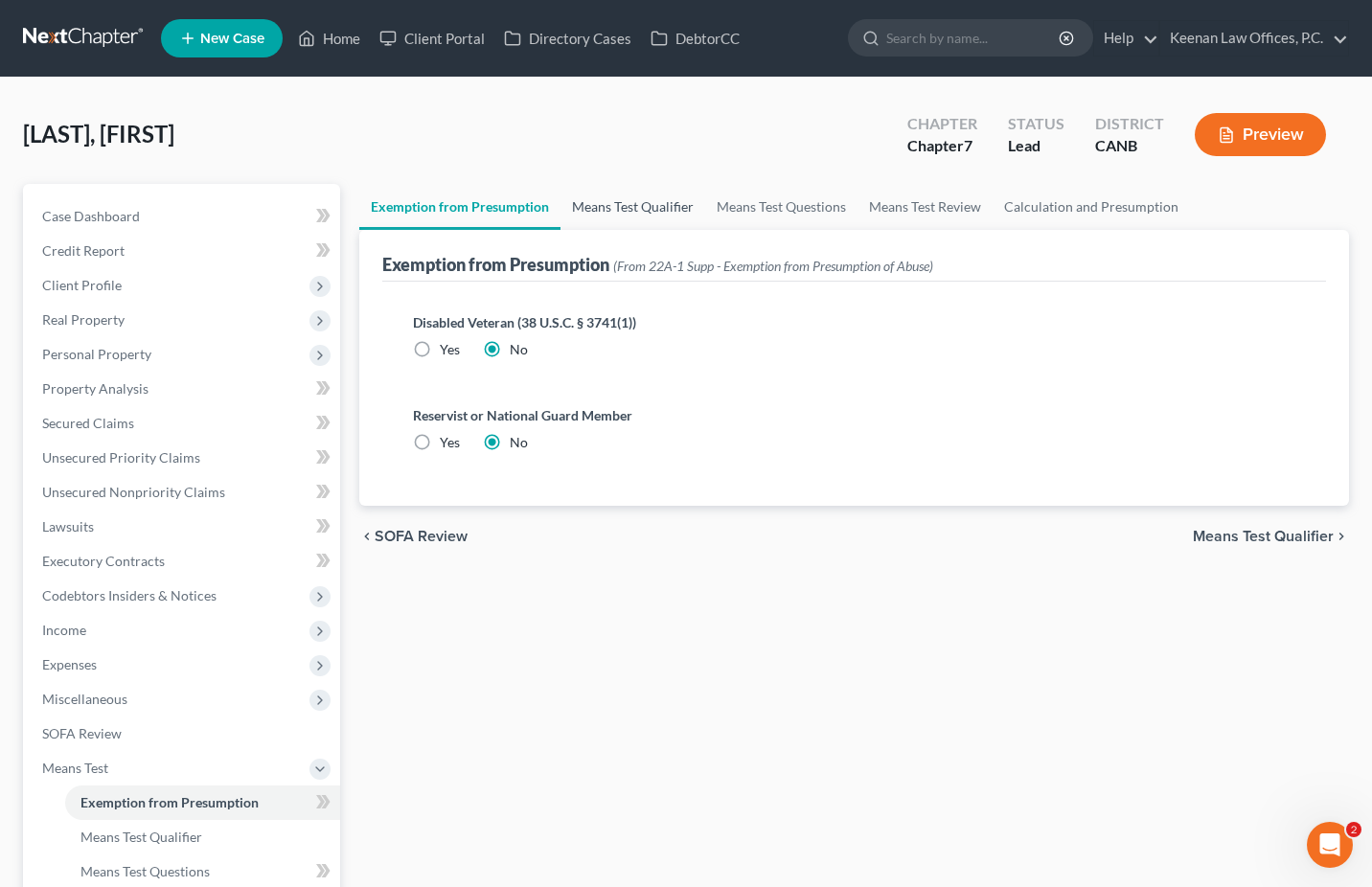 click on "Means Test Qualifier" at bounding box center (632, 207) 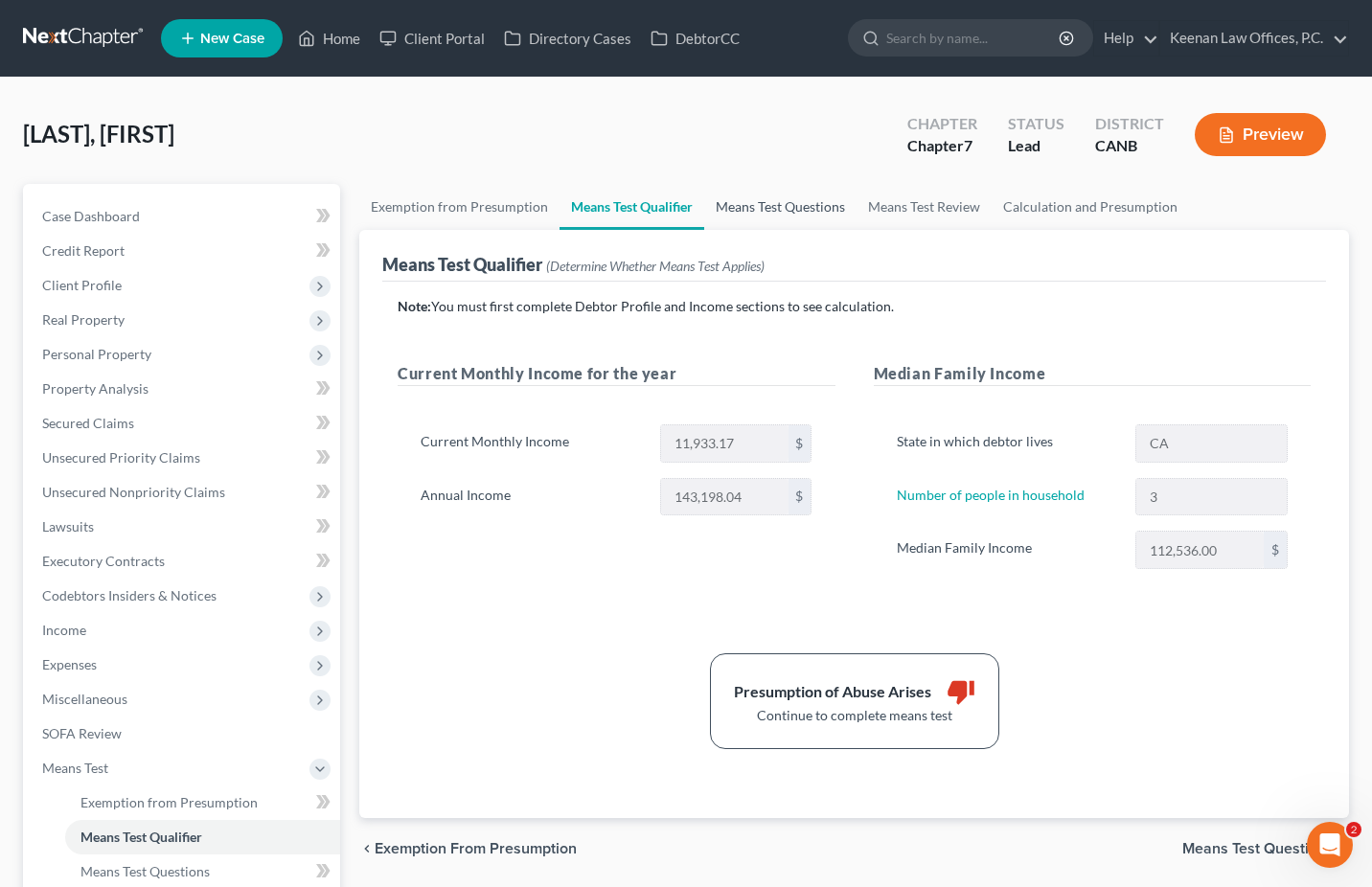 click on "Means Test Questions" at bounding box center (780, 207) 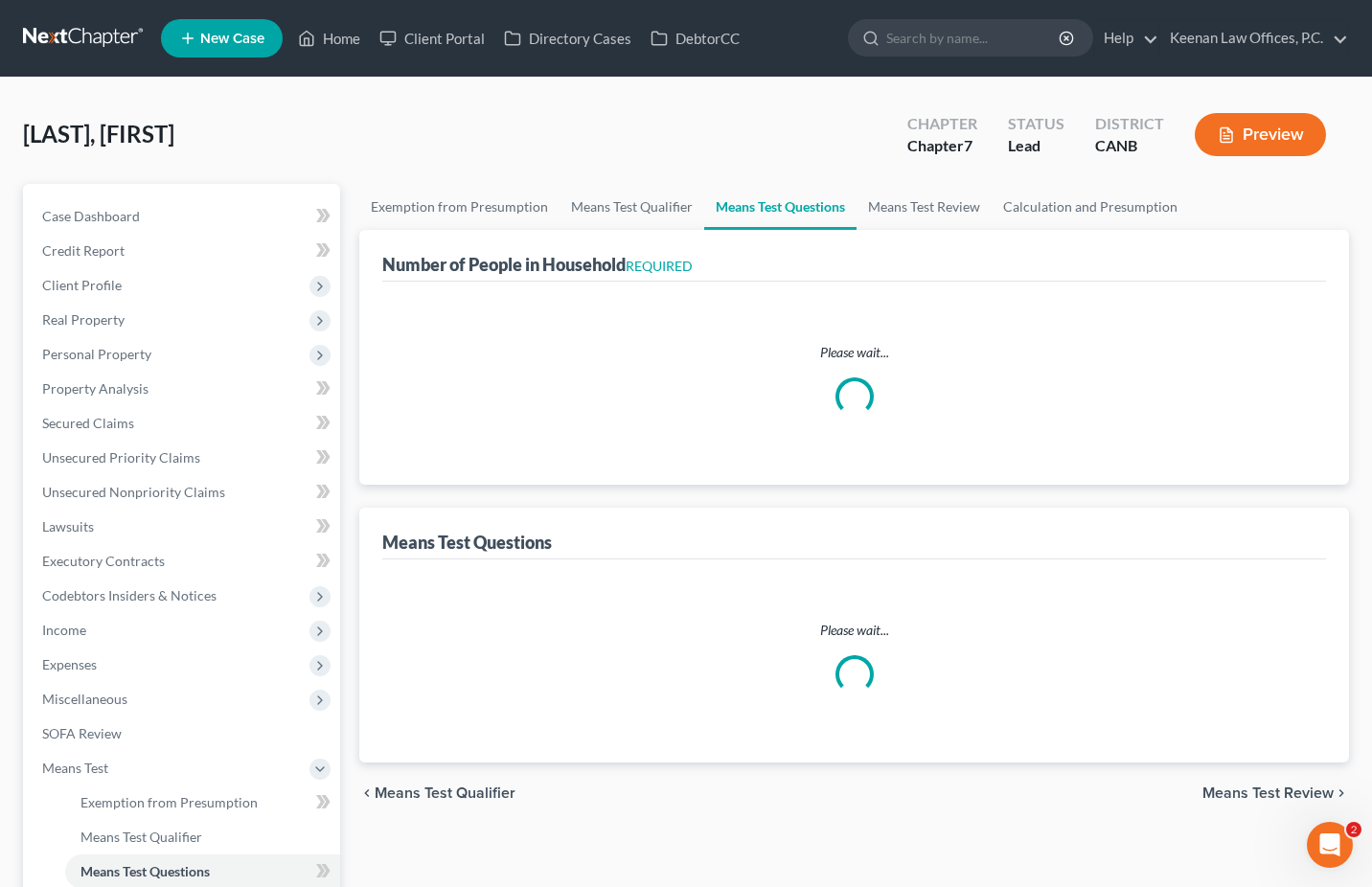 select on "3" 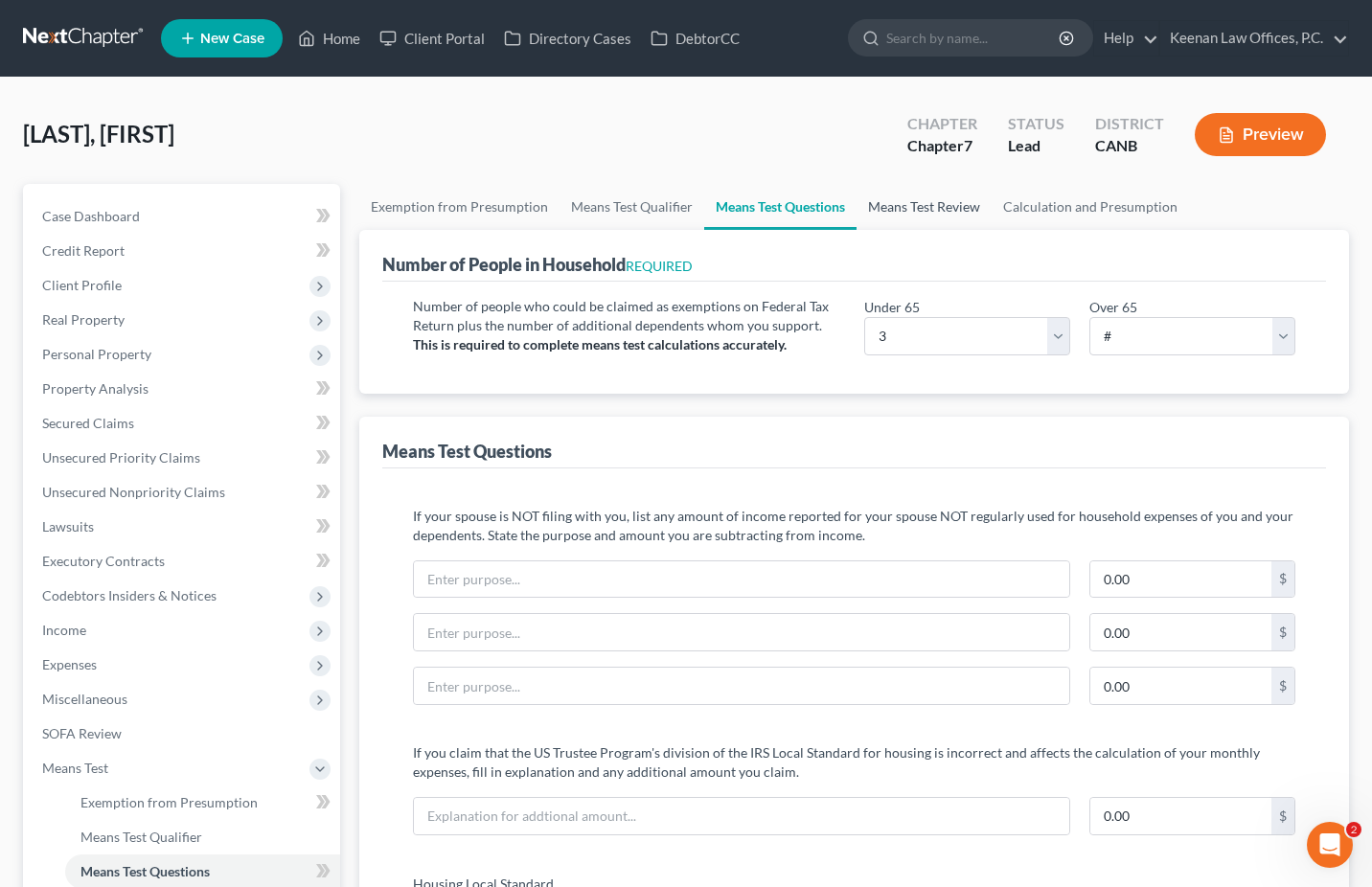 click on "Means Test Review" at bounding box center [924, 207] 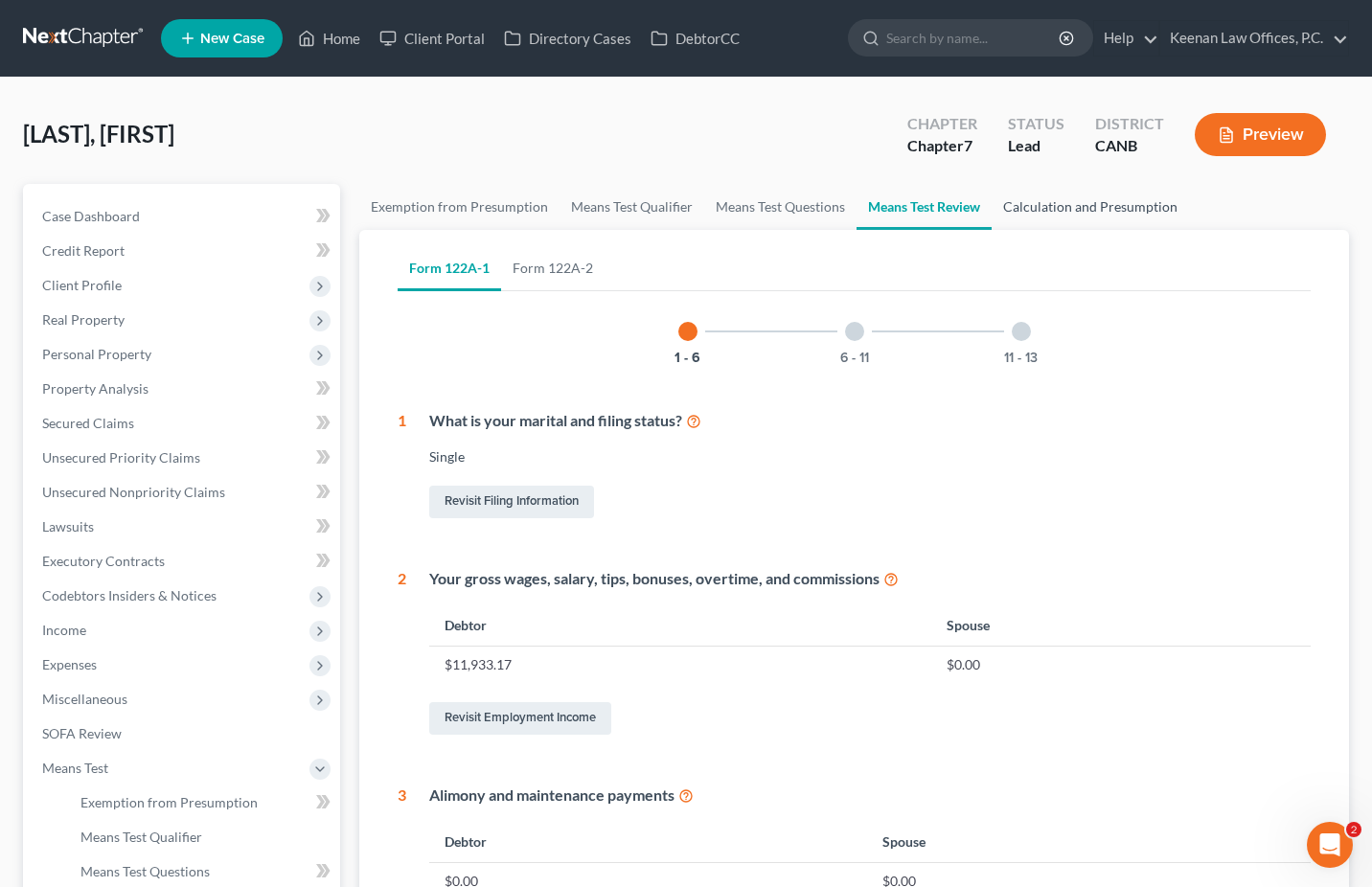 click on "Calculation and Presumption" at bounding box center (1090, 207) 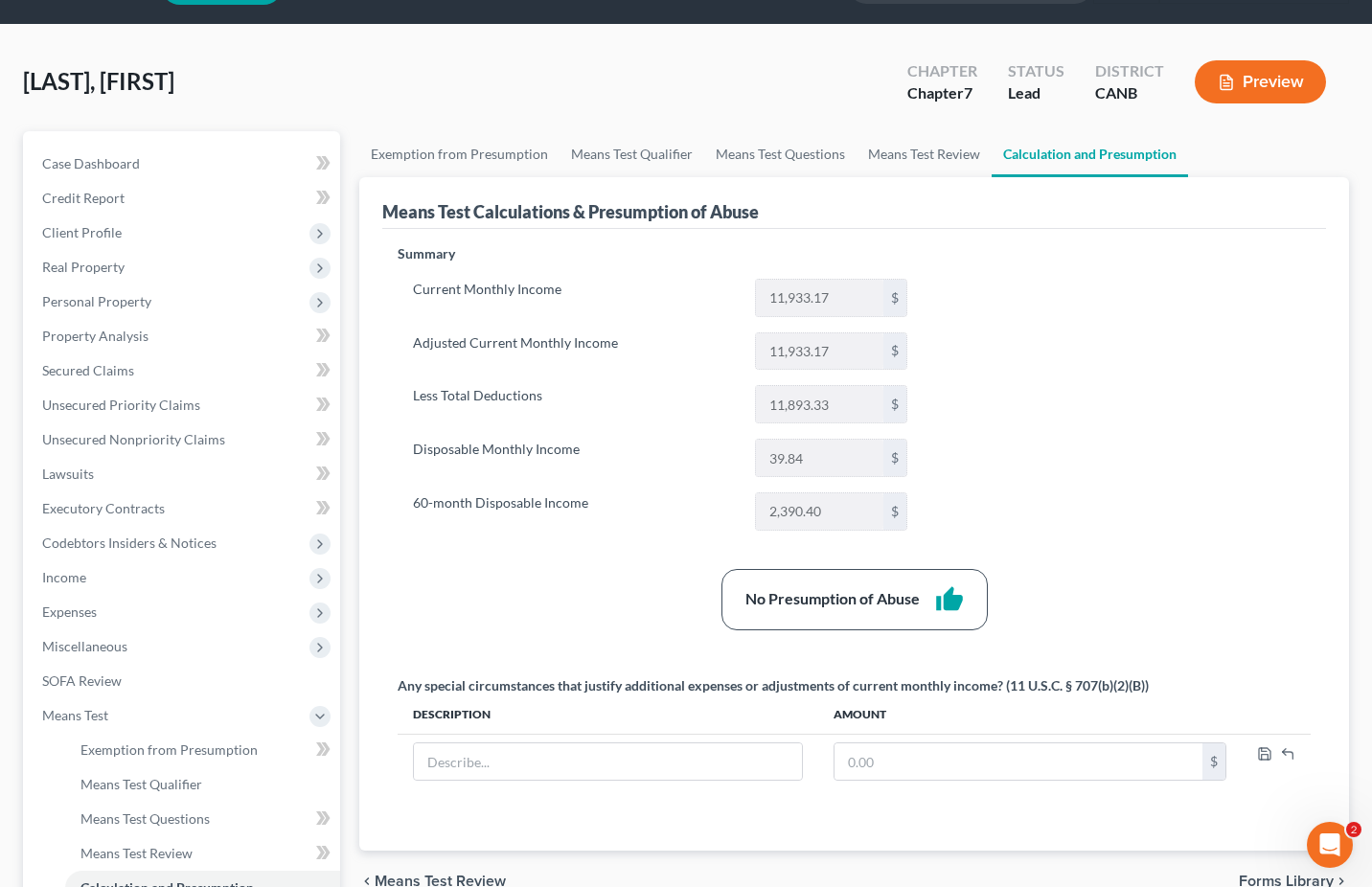 scroll, scrollTop: 54, scrollLeft: 0, axis: vertical 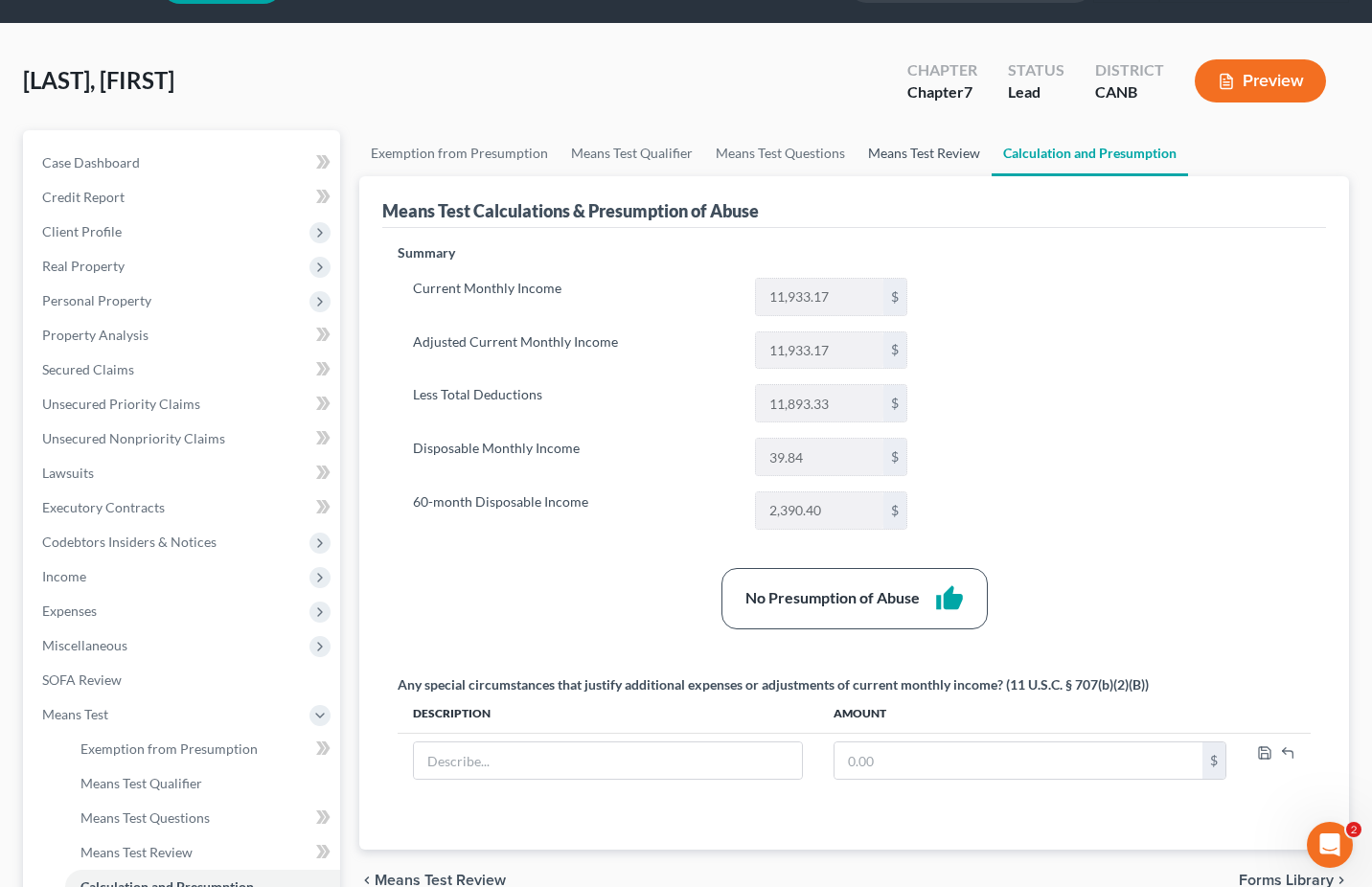 click on "Means Test Review" at bounding box center [924, 153] 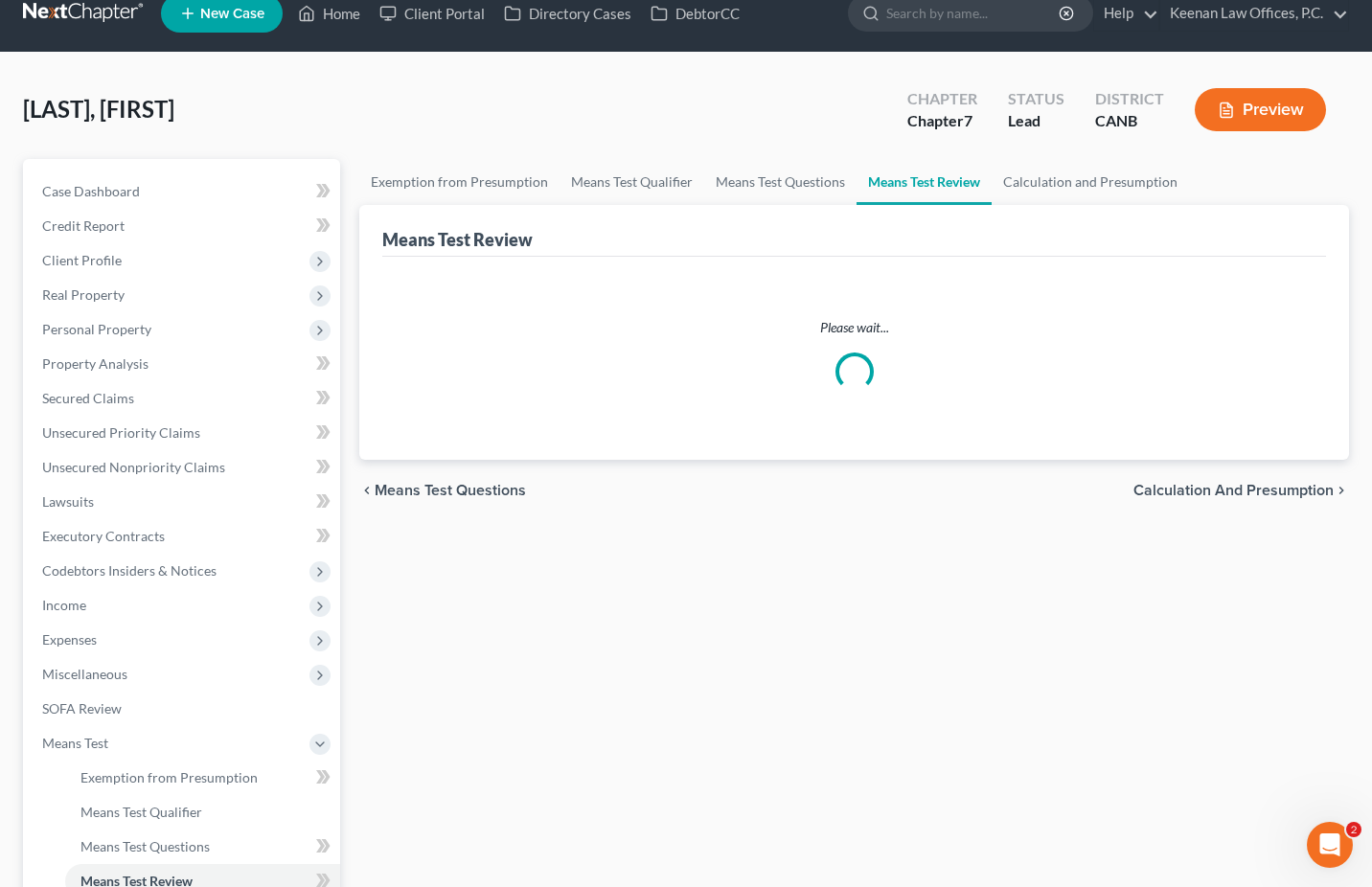 scroll, scrollTop: 0, scrollLeft: 0, axis: both 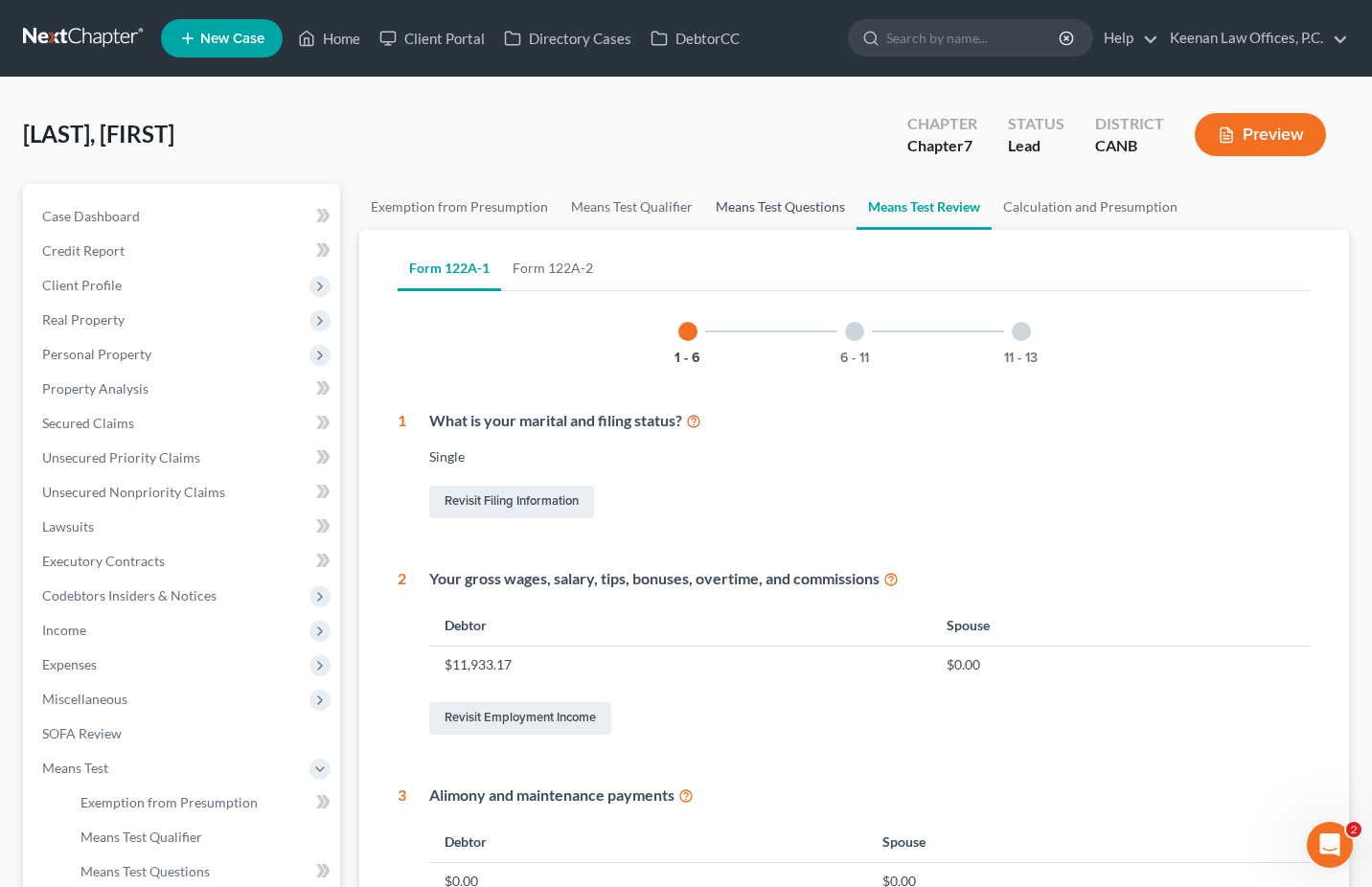 click on "Means Test Questions" at bounding box center (780, 207) 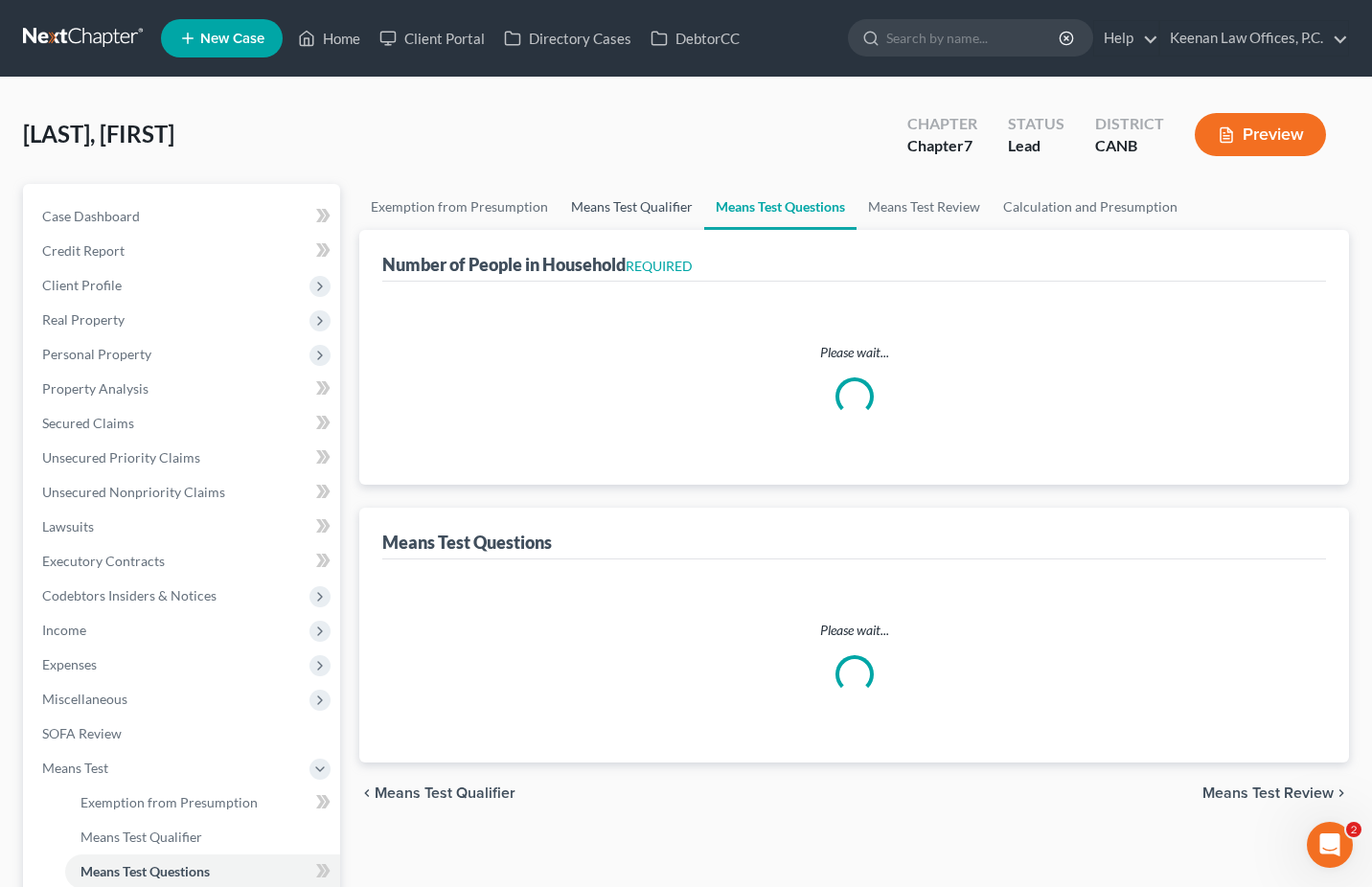 select on "3" 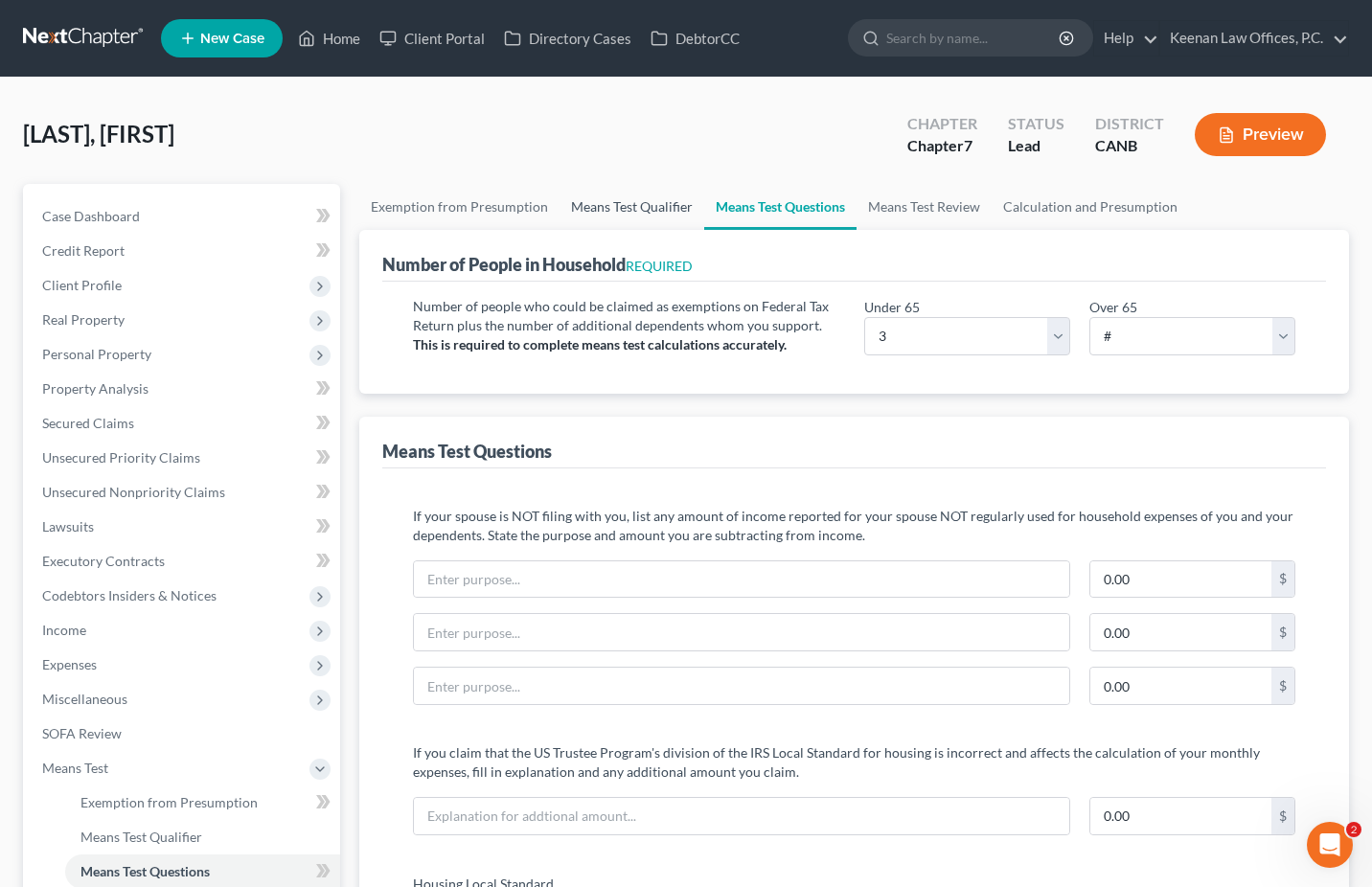 click on "Means Test Qualifier" at bounding box center [631, 207] 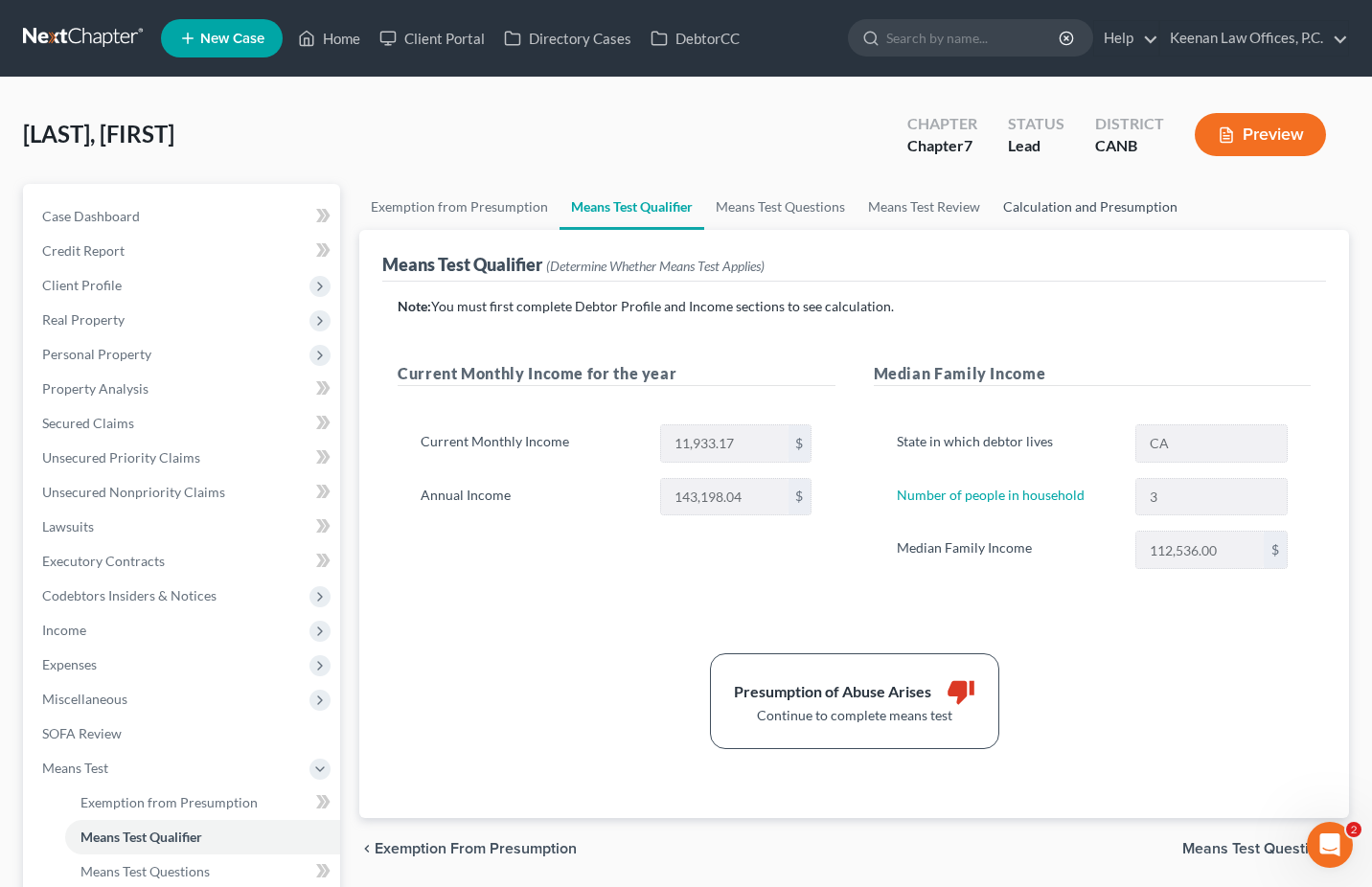 click on "Calculation and Presumption" at bounding box center (1090, 207) 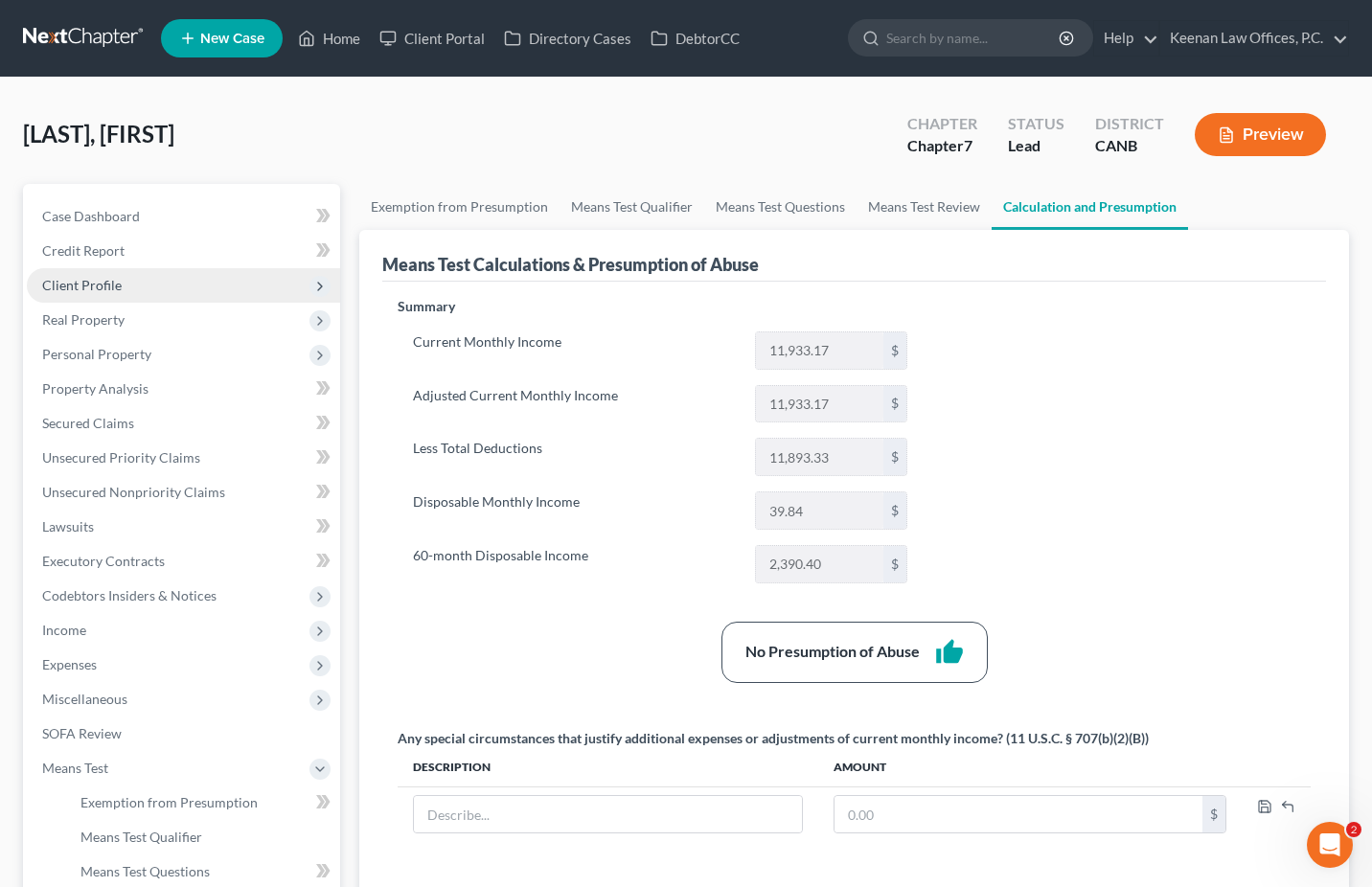 click on "Client Profile" at bounding box center (183, 285) 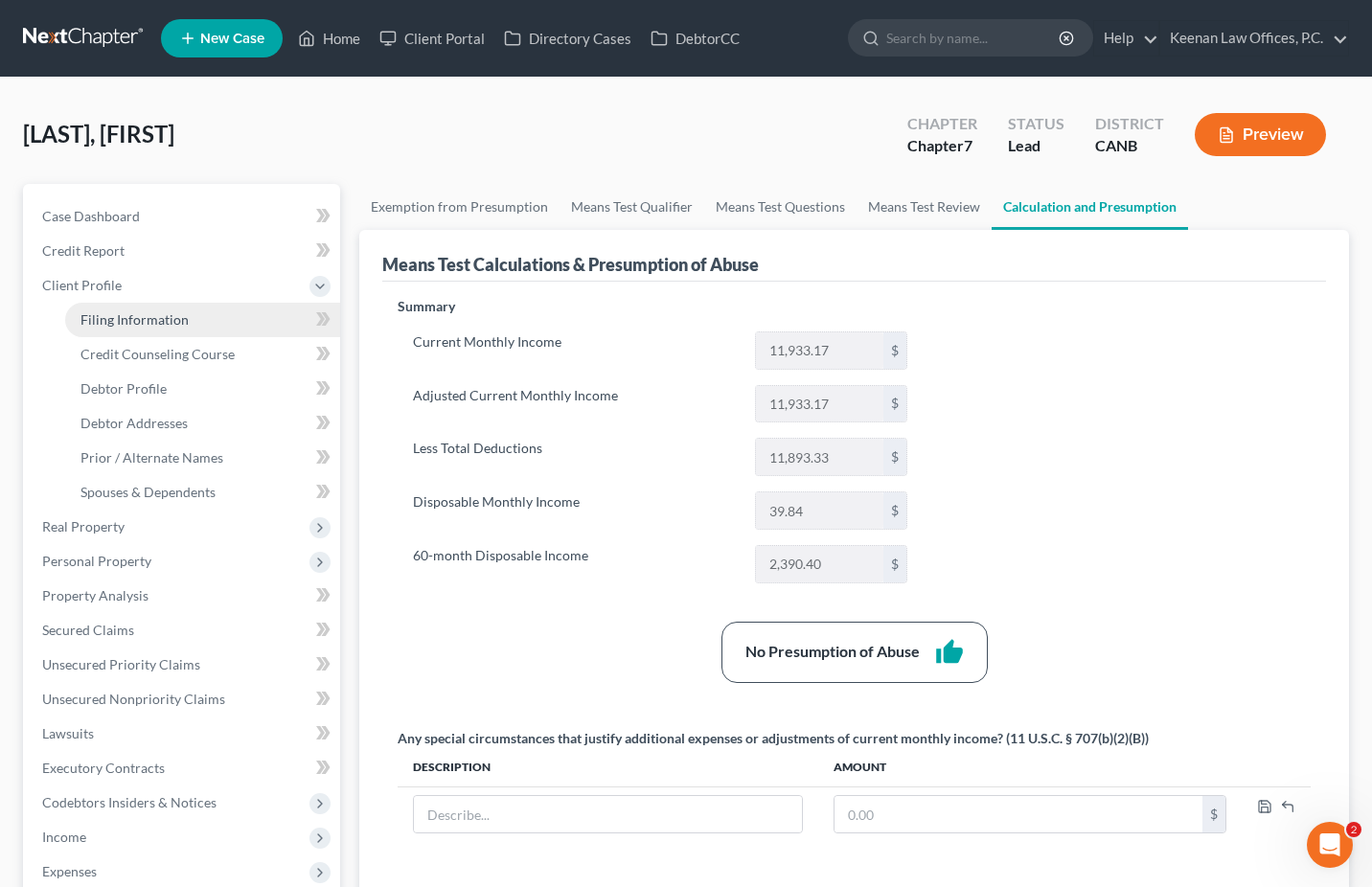 click on "Filing Information" at bounding box center [202, 320] 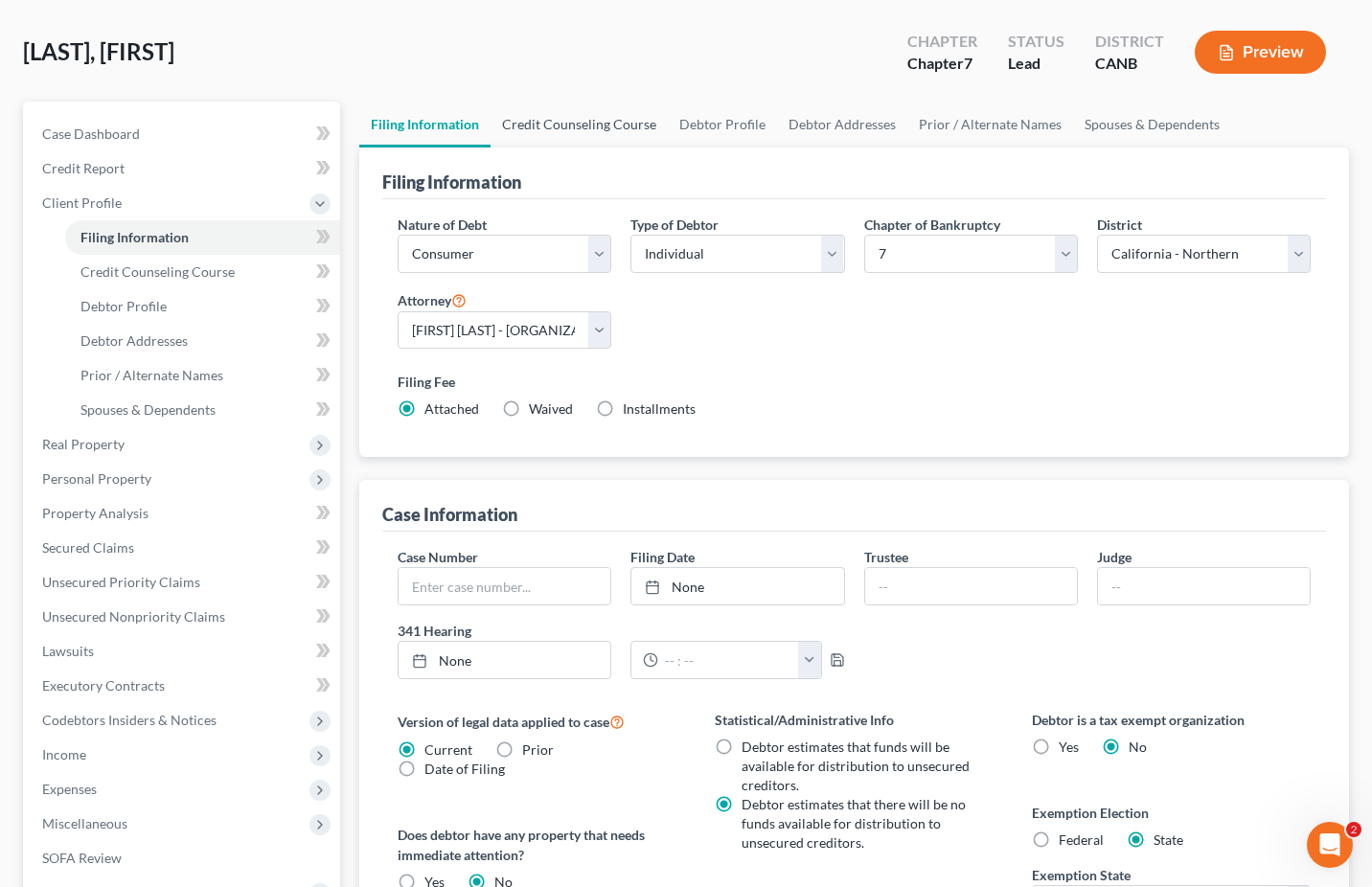 click on "Credit Counseling Course" at bounding box center (579, 125) 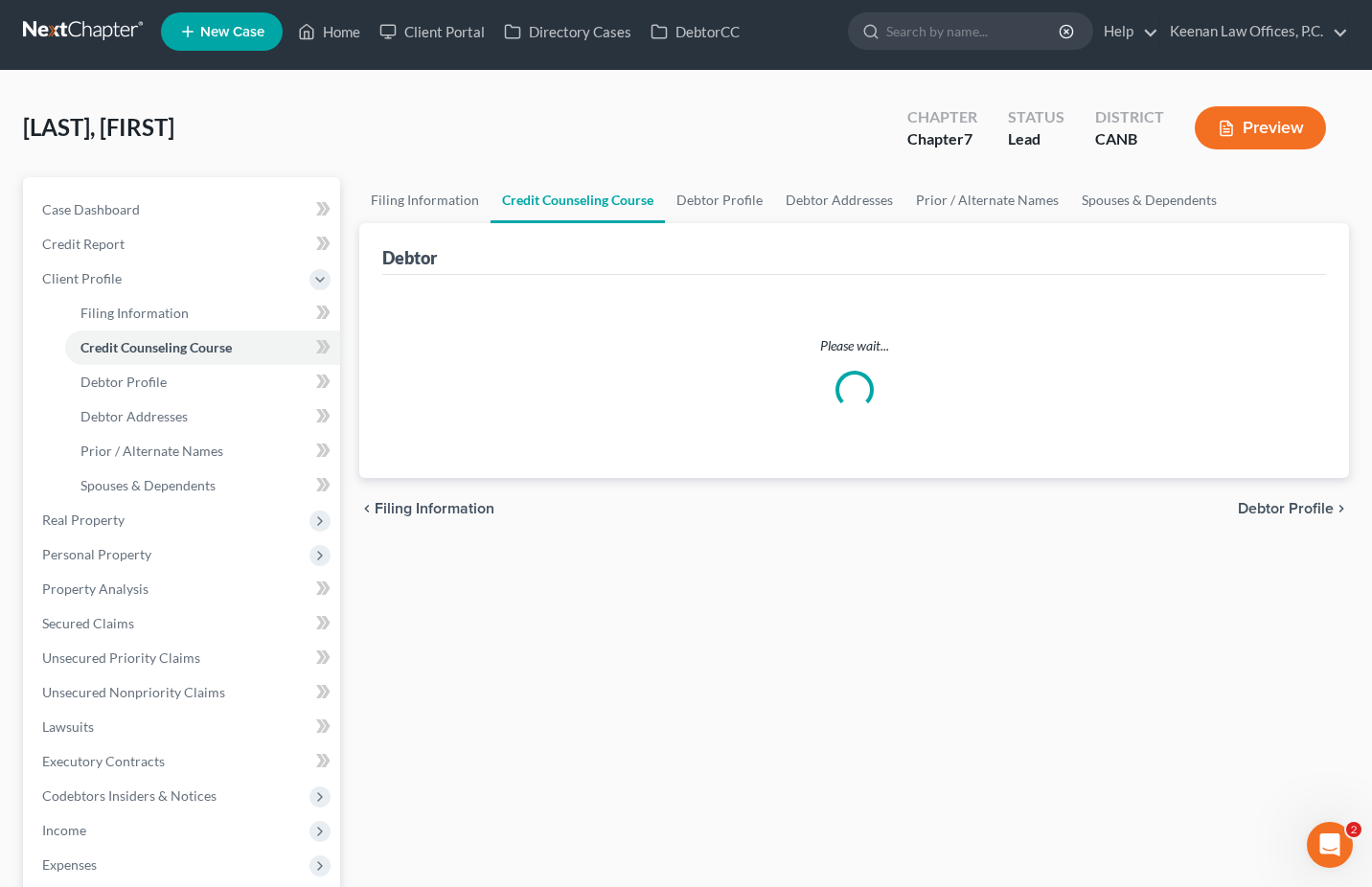 scroll, scrollTop: 0, scrollLeft: 0, axis: both 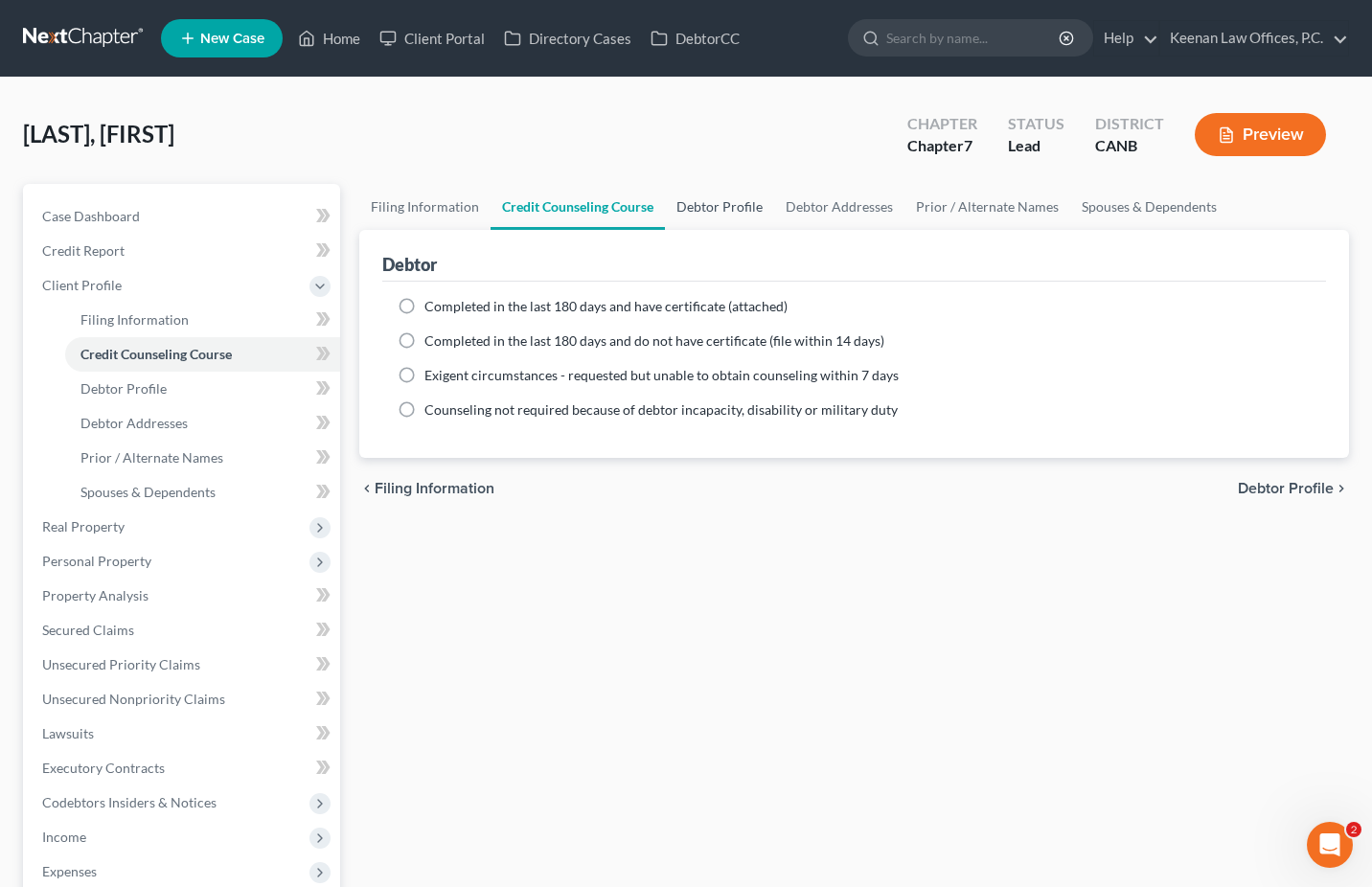 click on "Debtor Profile" at bounding box center [720, 207] 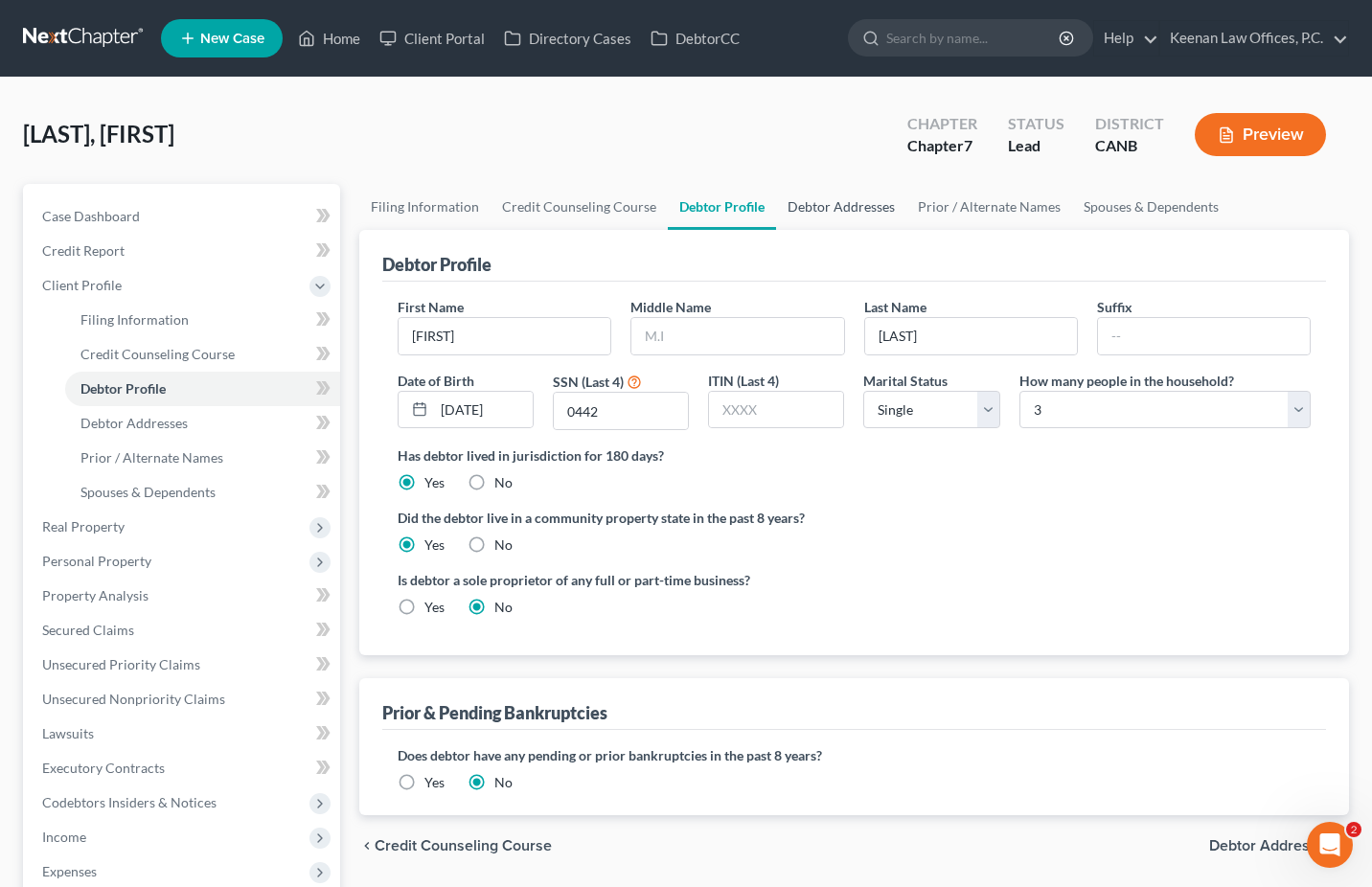 click on "Debtor Addresses" at bounding box center (841, 207) 